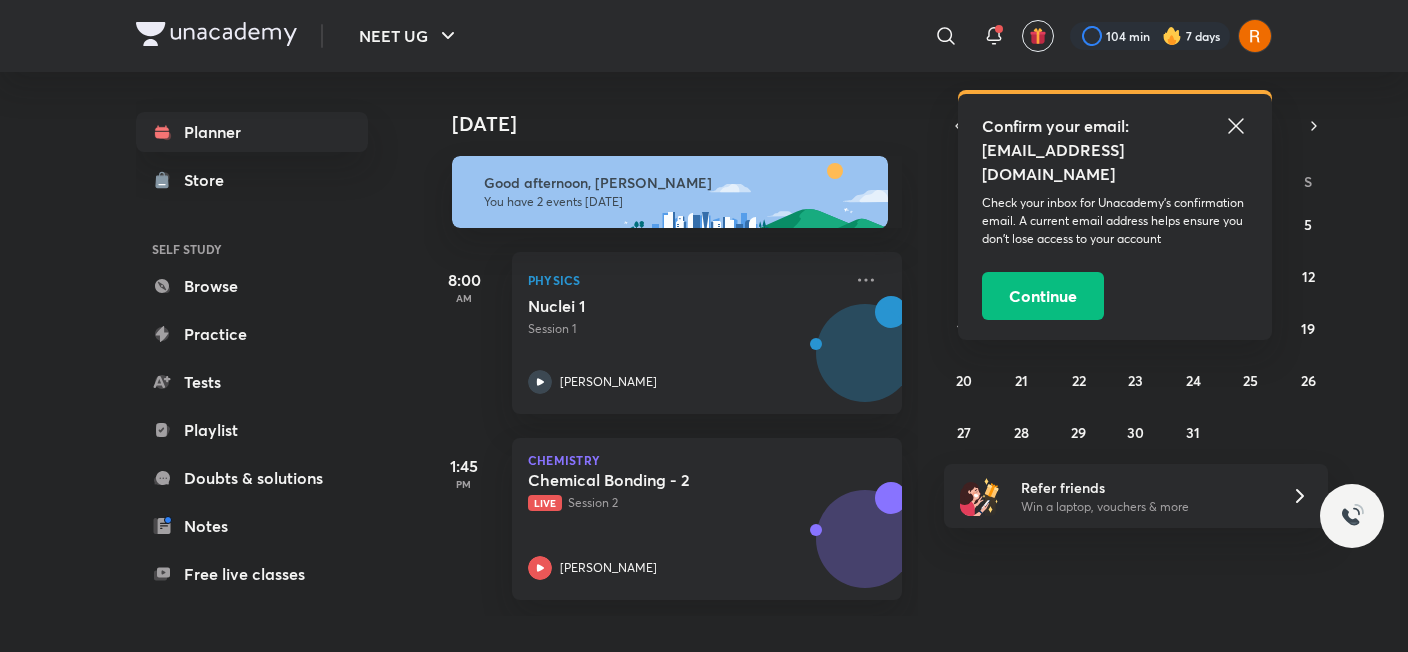 scroll, scrollTop: 0, scrollLeft: 0, axis: both 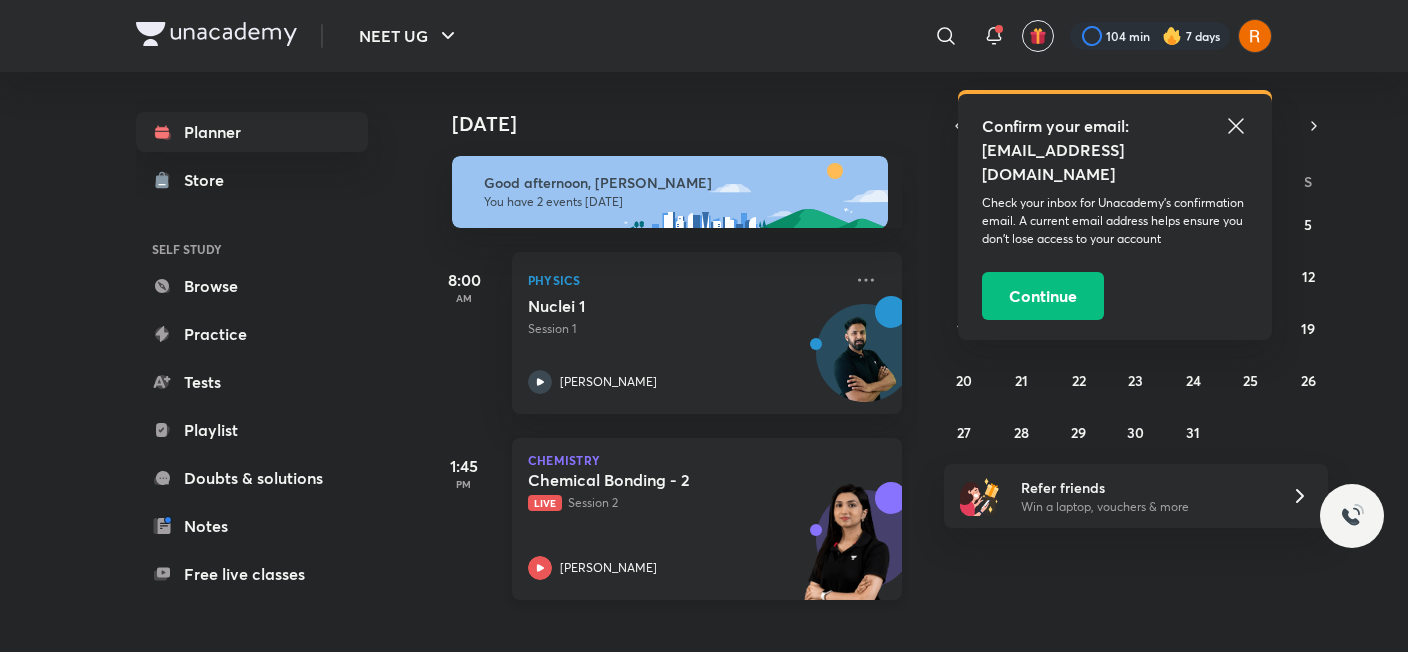 click 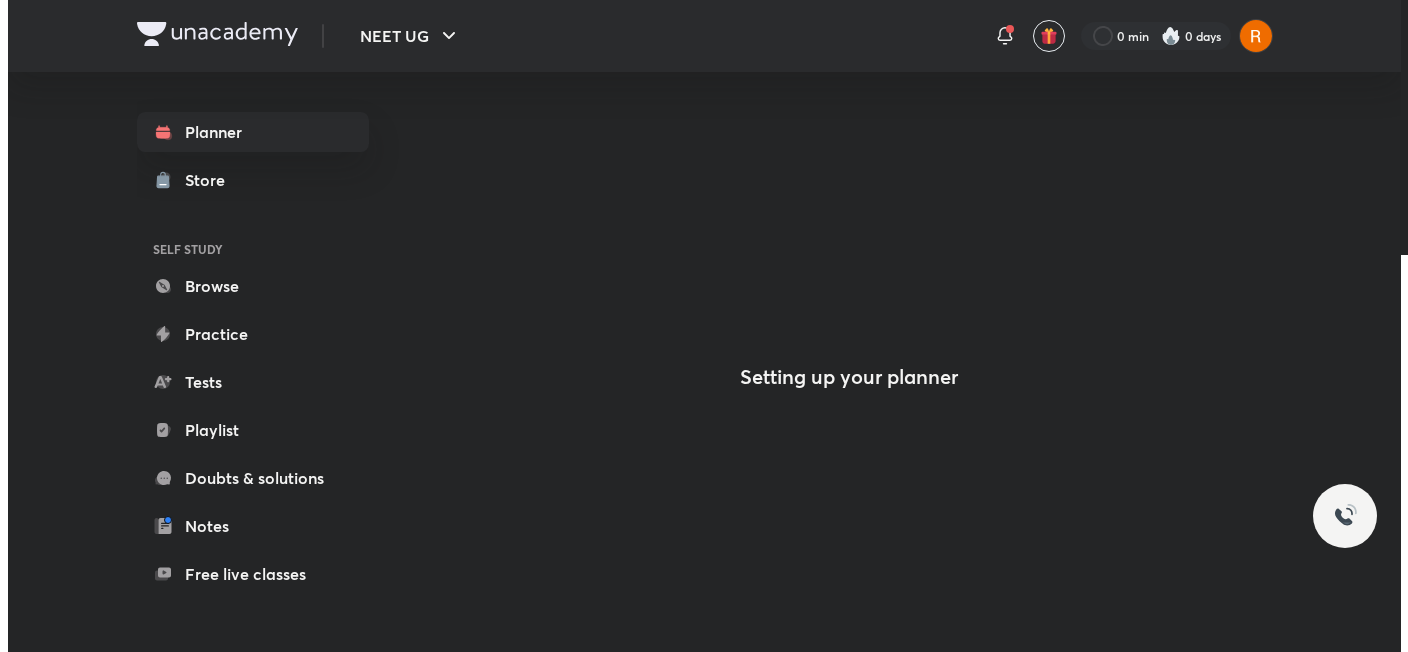 scroll, scrollTop: 0, scrollLeft: 0, axis: both 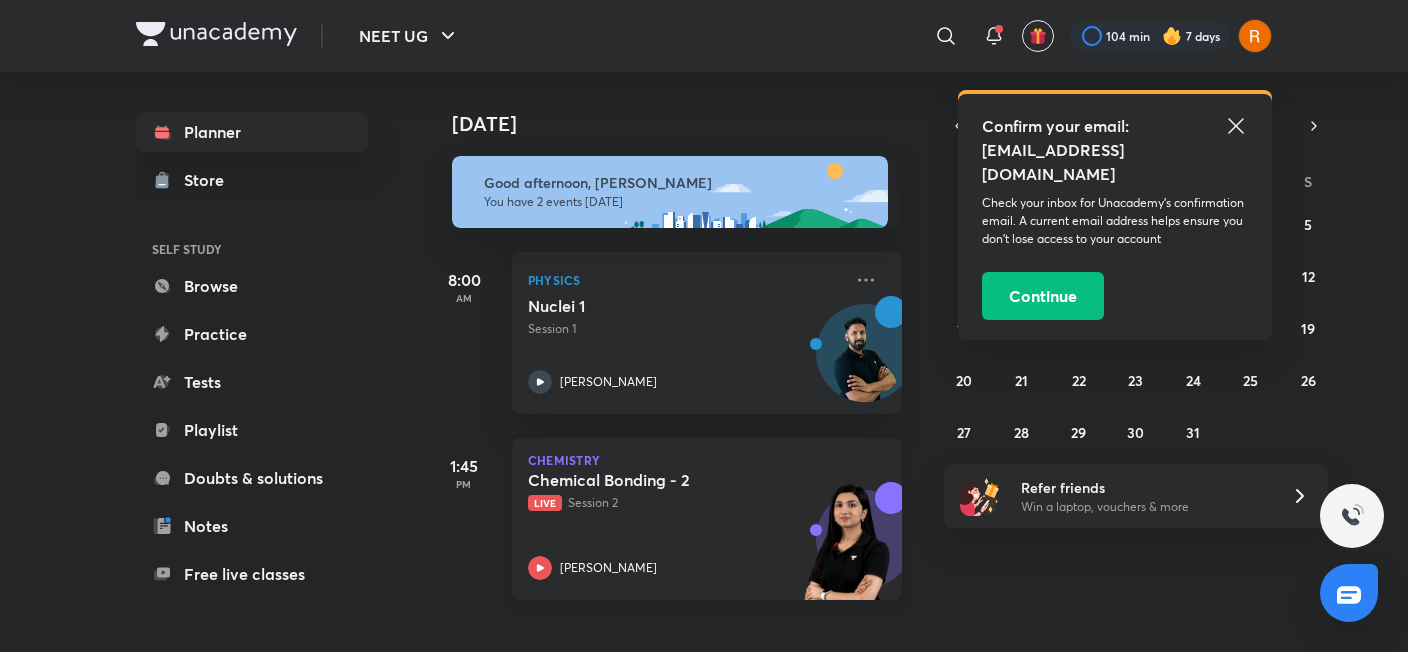 click 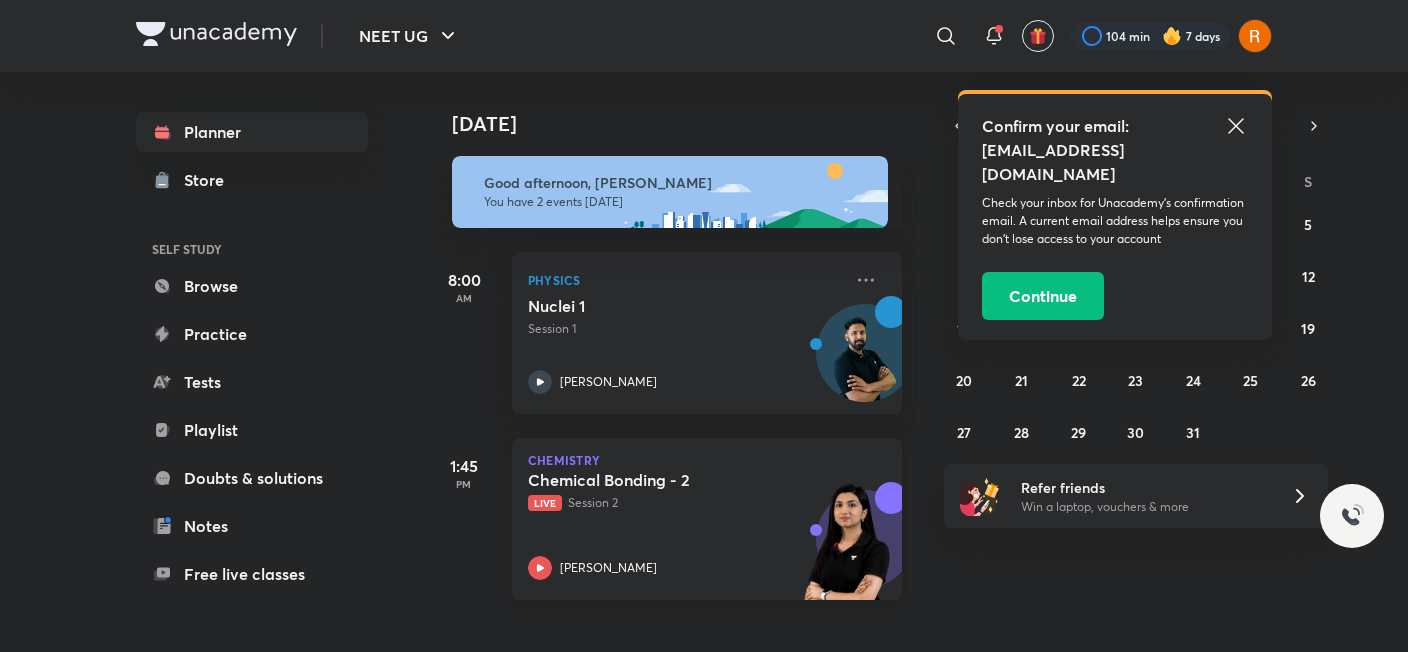 click on "Planner Store SELF STUDY Browse Practice Tests Playlist Doubts & solutions Notes Free live classes ME Enrollments Saved [DATE] [DATE] Good afternoon, [PERSON_NAME] You have 2 events [DATE] 8:00 AM Physics Nuclei 1 Session 1 [PERSON_NAME] 1:45 PM Chemistry Chemical Bonding - 2 Live Session 2 [PERSON_NAME] [DATE] S M T W T F S 29 30 1 2 3 4 5 6 7 8 9 10 11 12 13 14 15 16 17 18 19 20 21 22 23 24 25 26 27 28 29 30 31 1 2 Refer friends Win a laptop, vouchers & more" at bounding box center (704, 354) 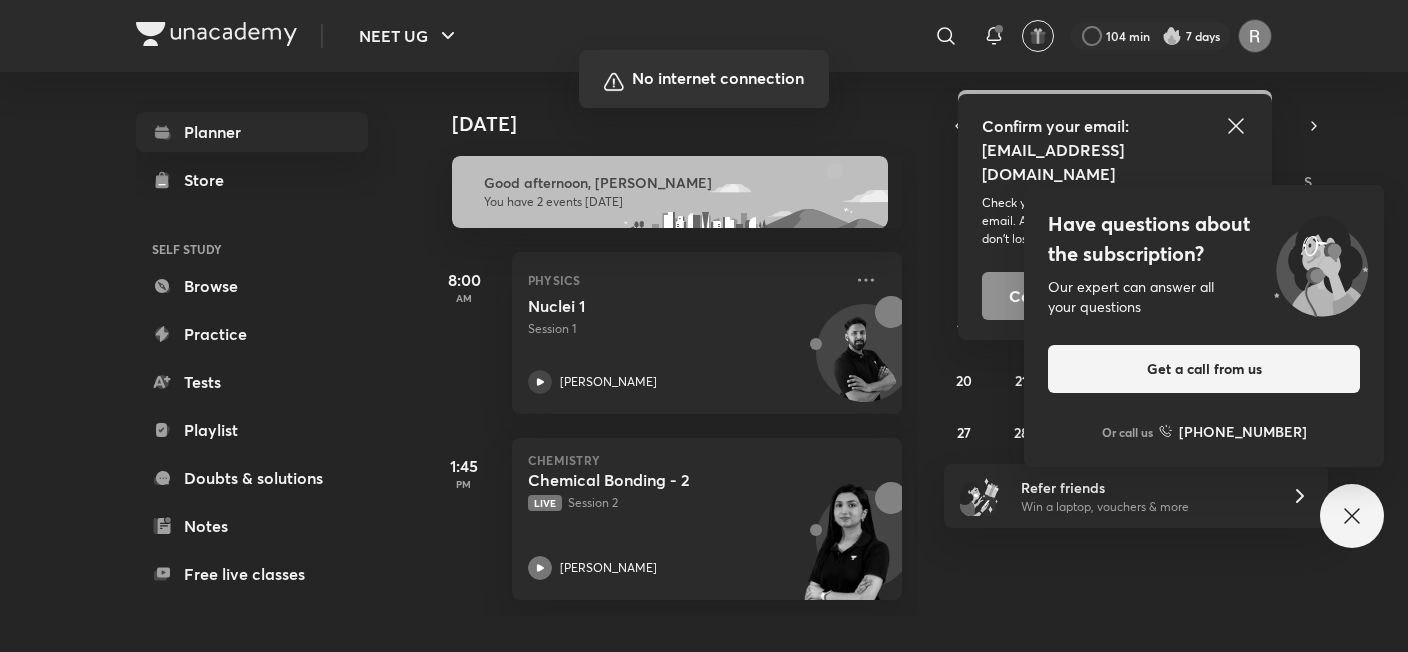 drag, startPoint x: 538, startPoint y: 562, endPoint x: 1352, endPoint y: 588, distance: 814.4151 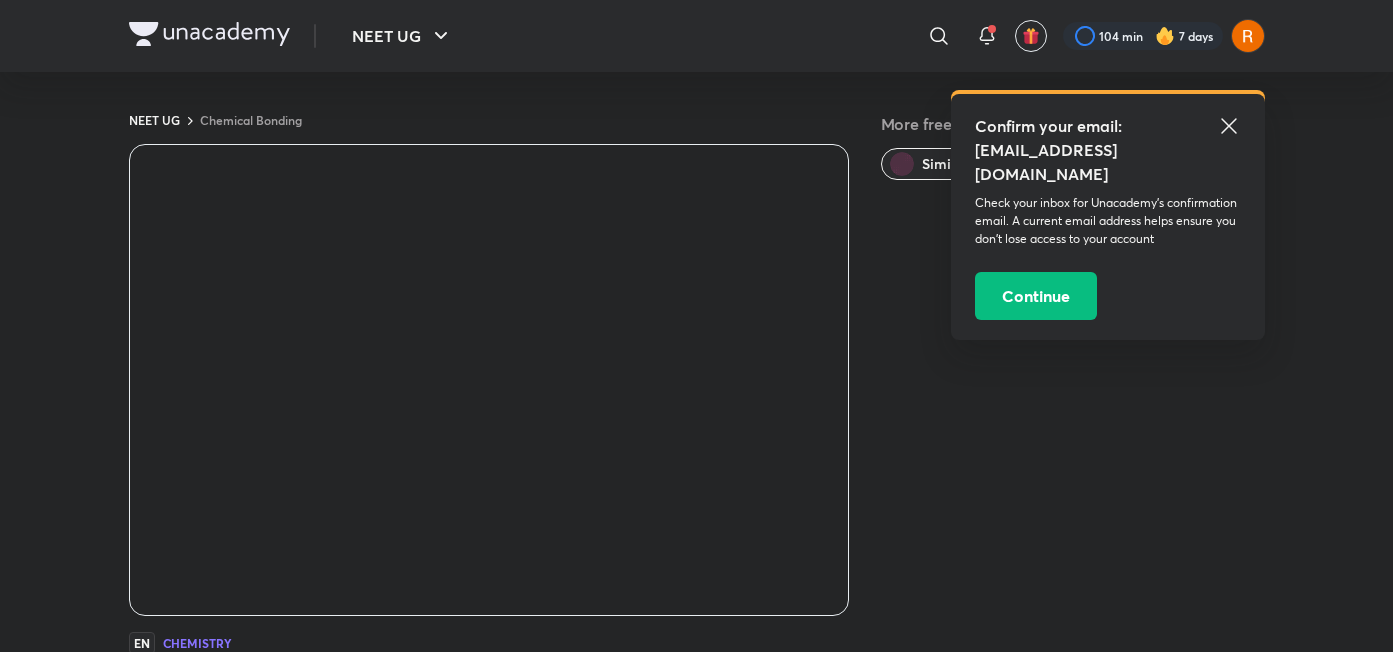 scroll, scrollTop: 0, scrollLeft: 0, axis: both 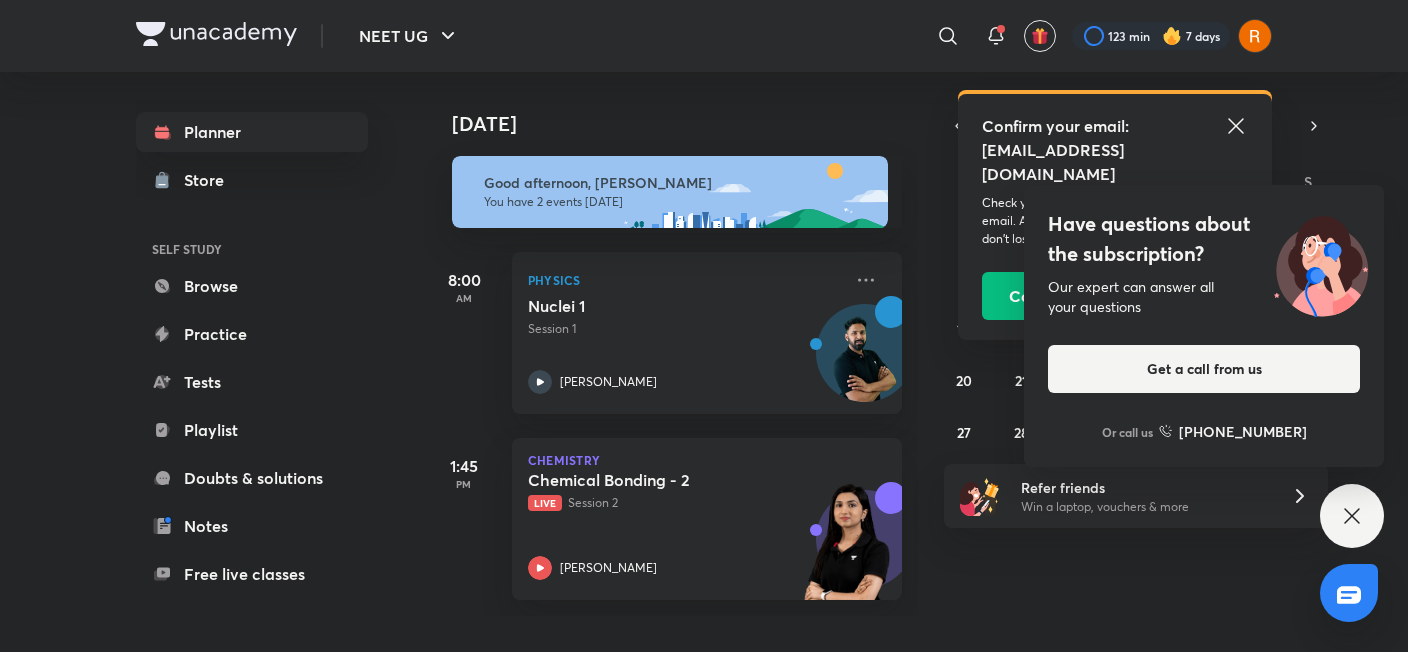 click 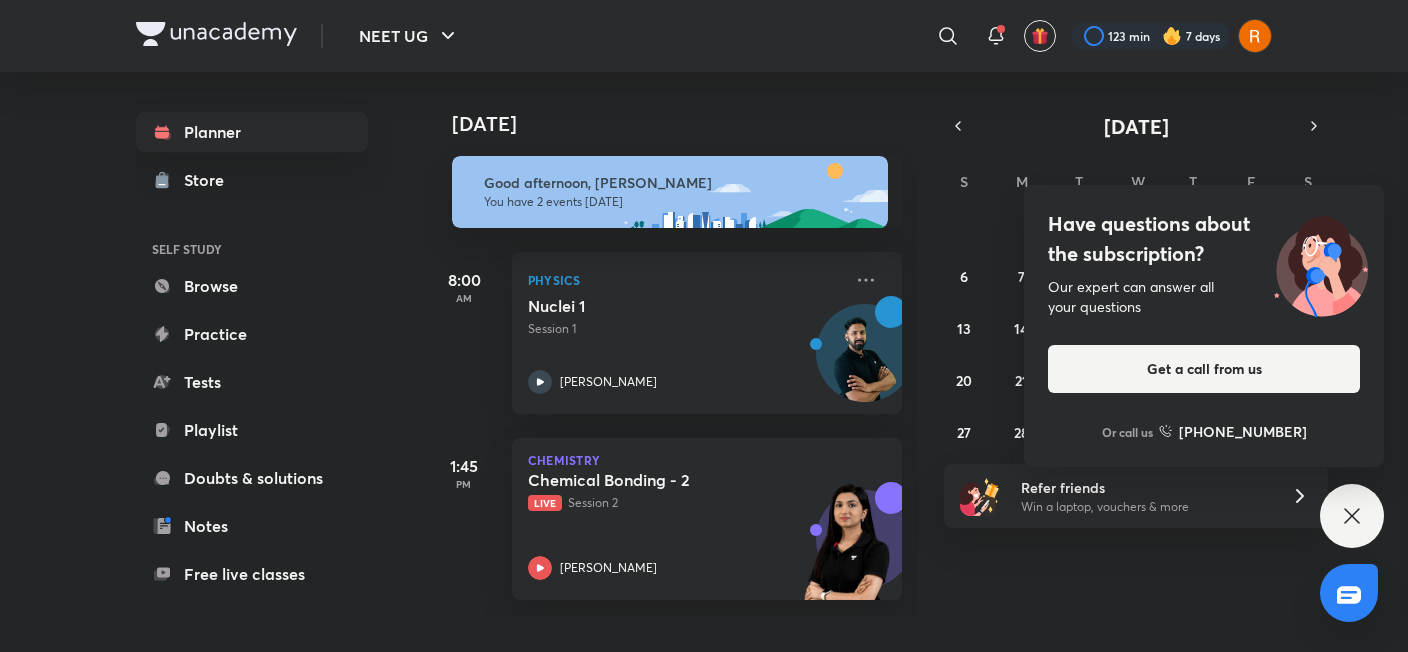 click 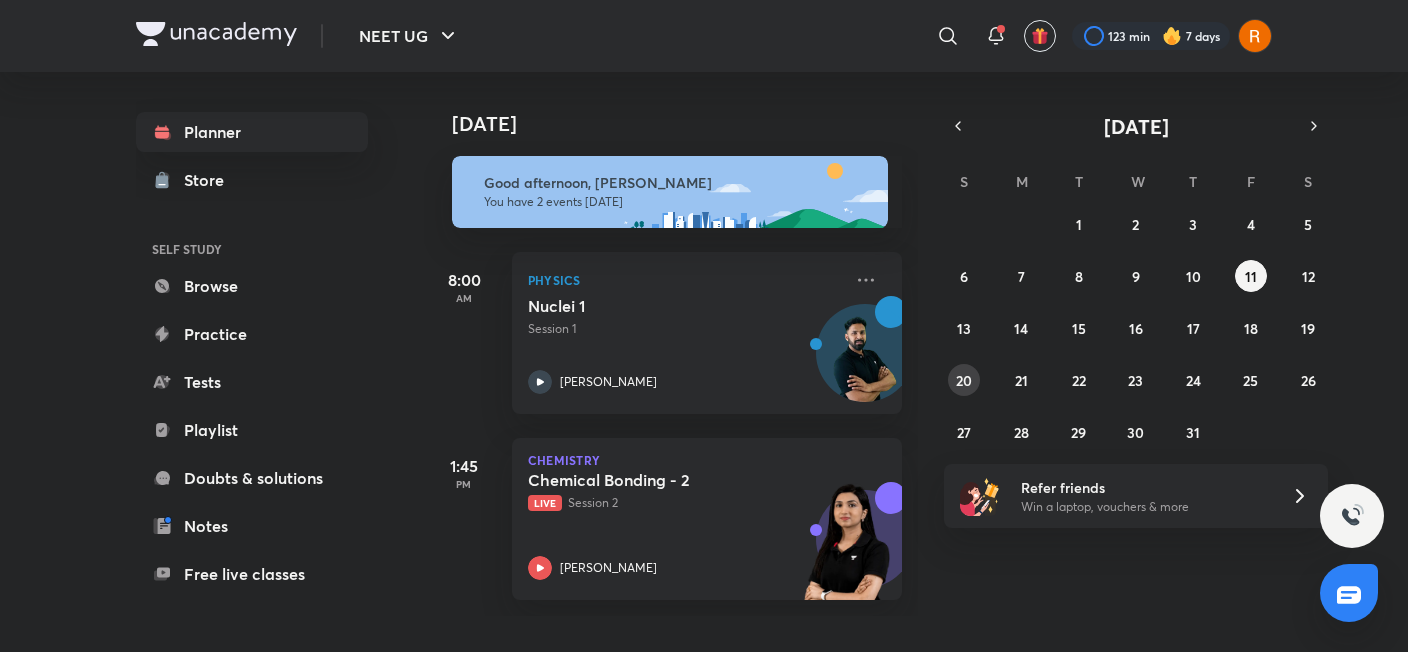 click on "20" at bounding box center (964, 380) 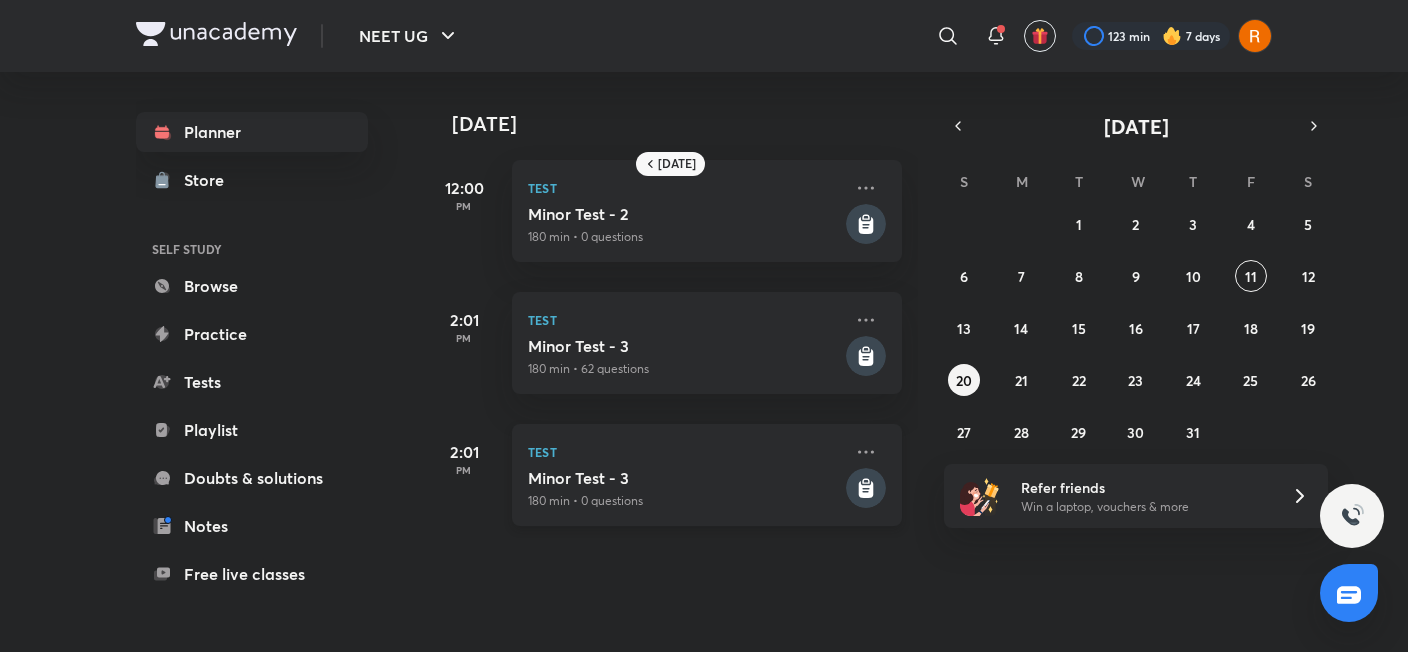 click on "Minor Test - 3" at bounding box center [685, 478] 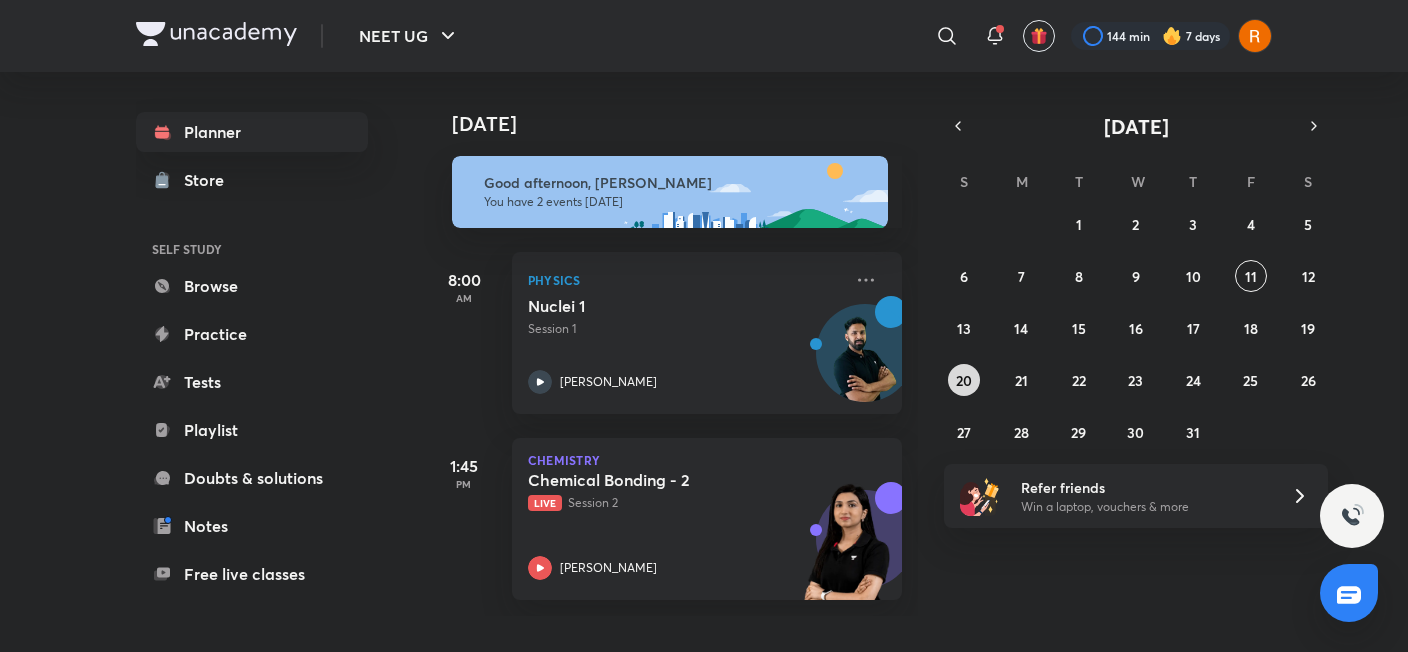 click on "20" at bounding box center [964, 380] 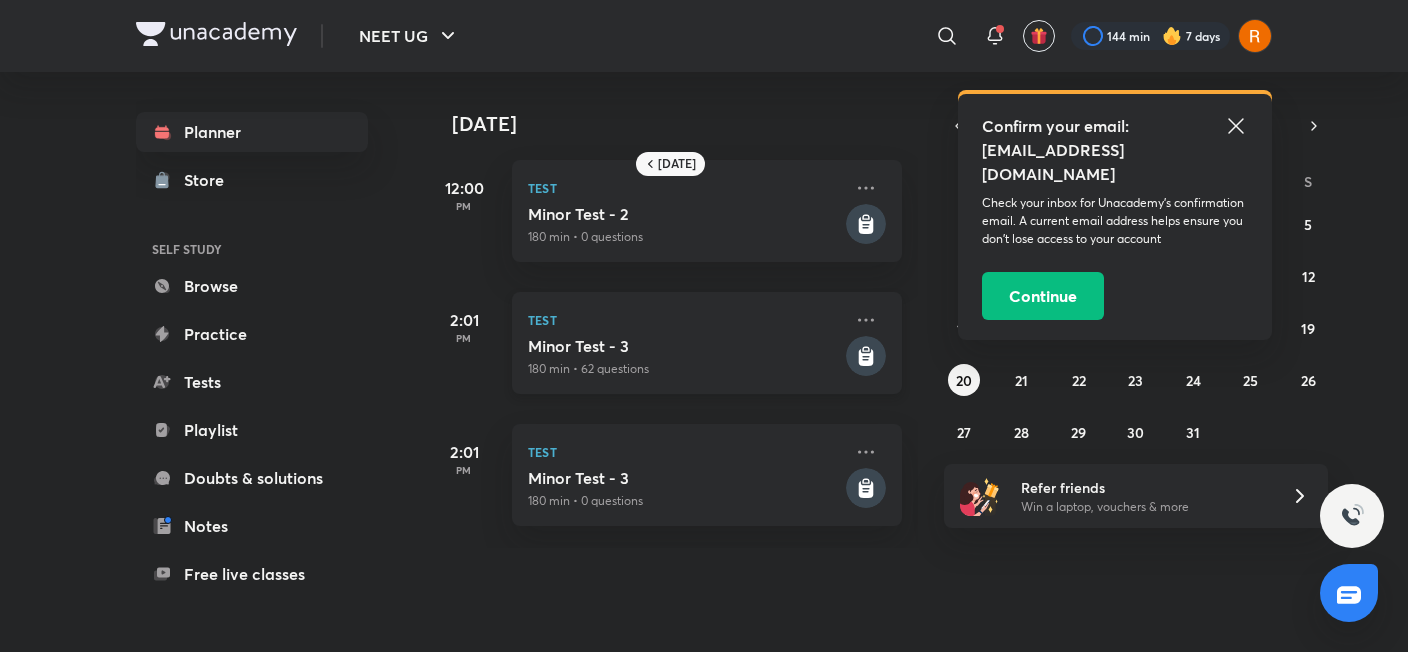 click on "Test" at bounding box center [685, 320] 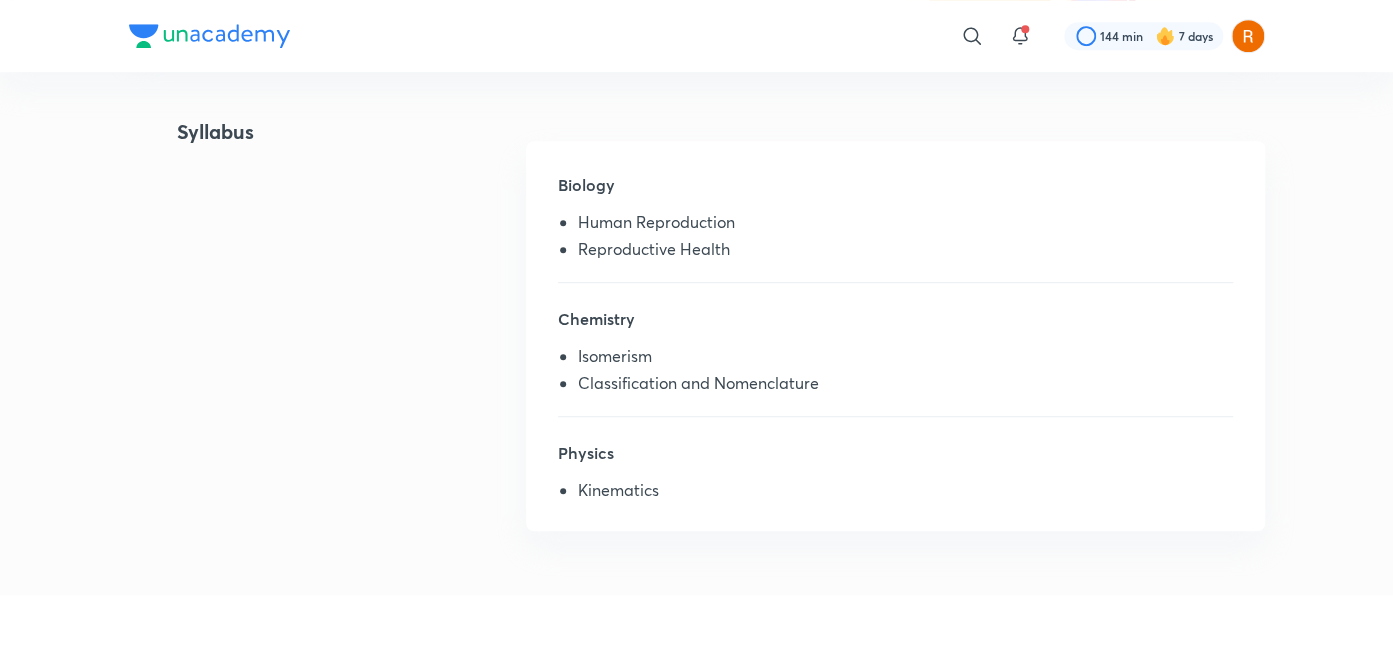 scroll, scrollTop: 446, scrollLeft: 0, axis: vertical 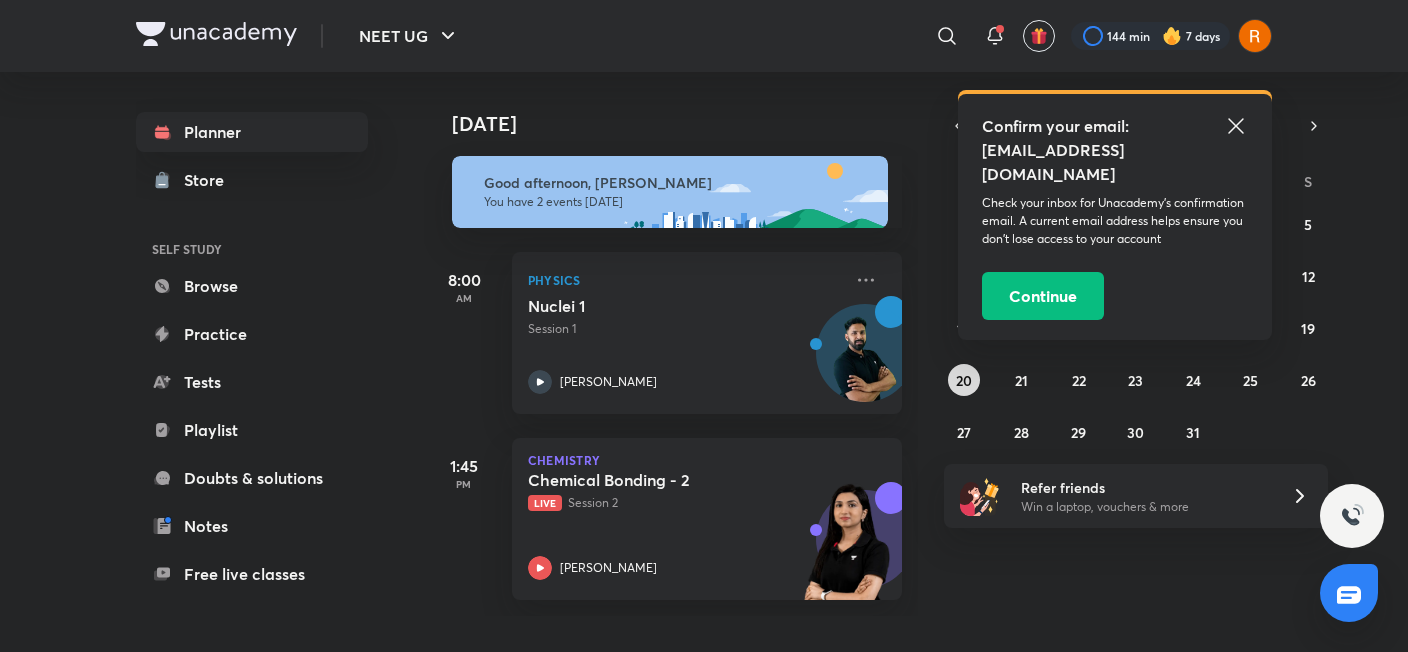 click on "20" at bounding box center [964, 380] 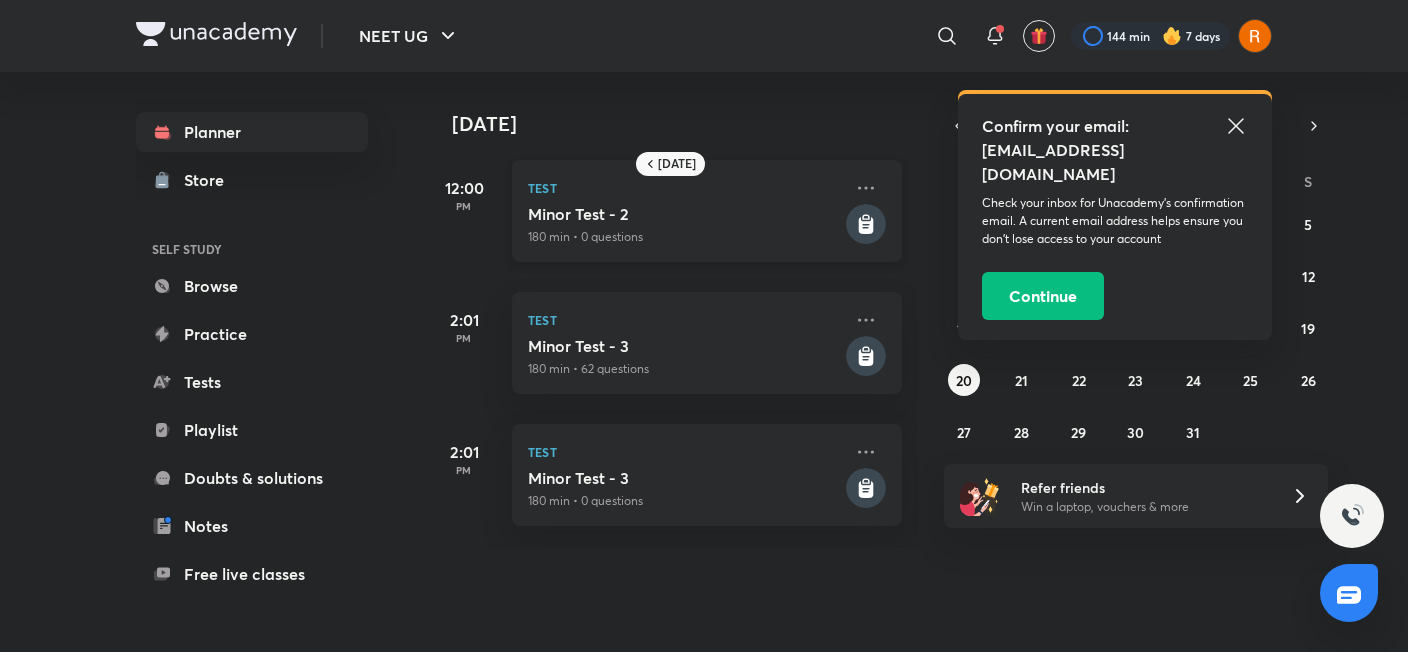 click on "Minor Test - 2" at bounding box center [685, 214] 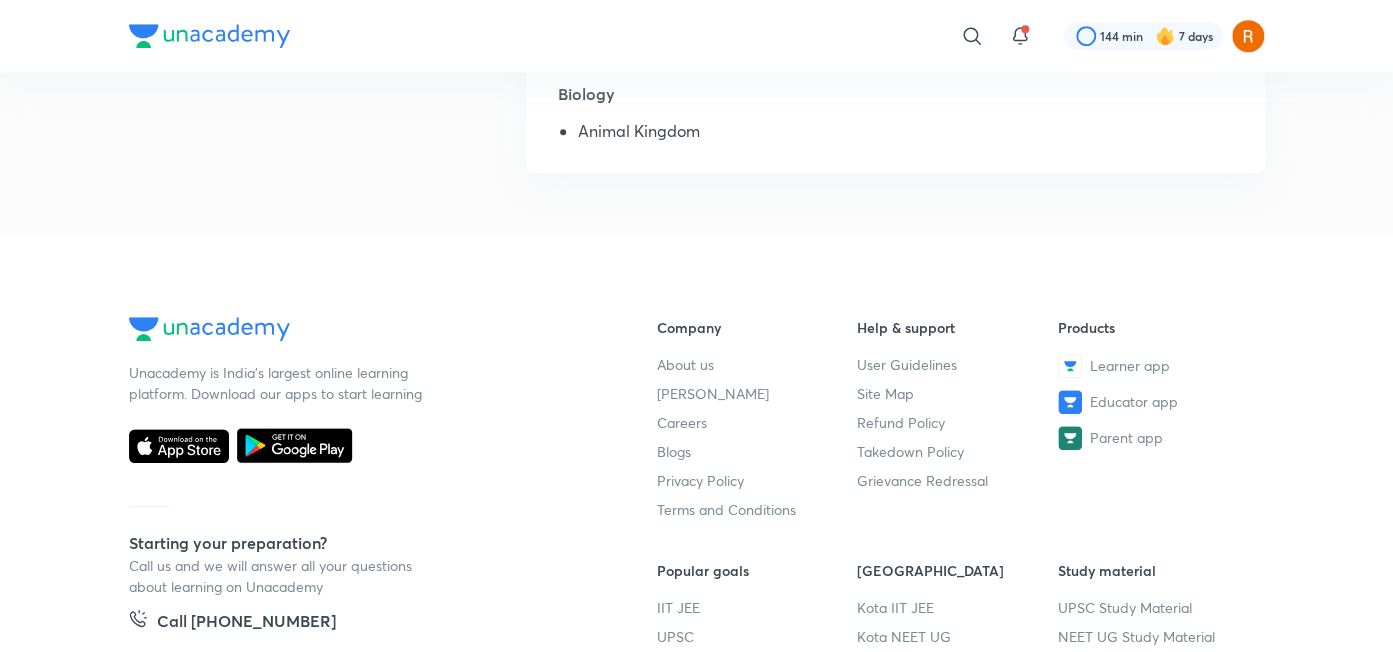 scroll, scrollTop: 574, scrollLeft: 0, axis: vertical 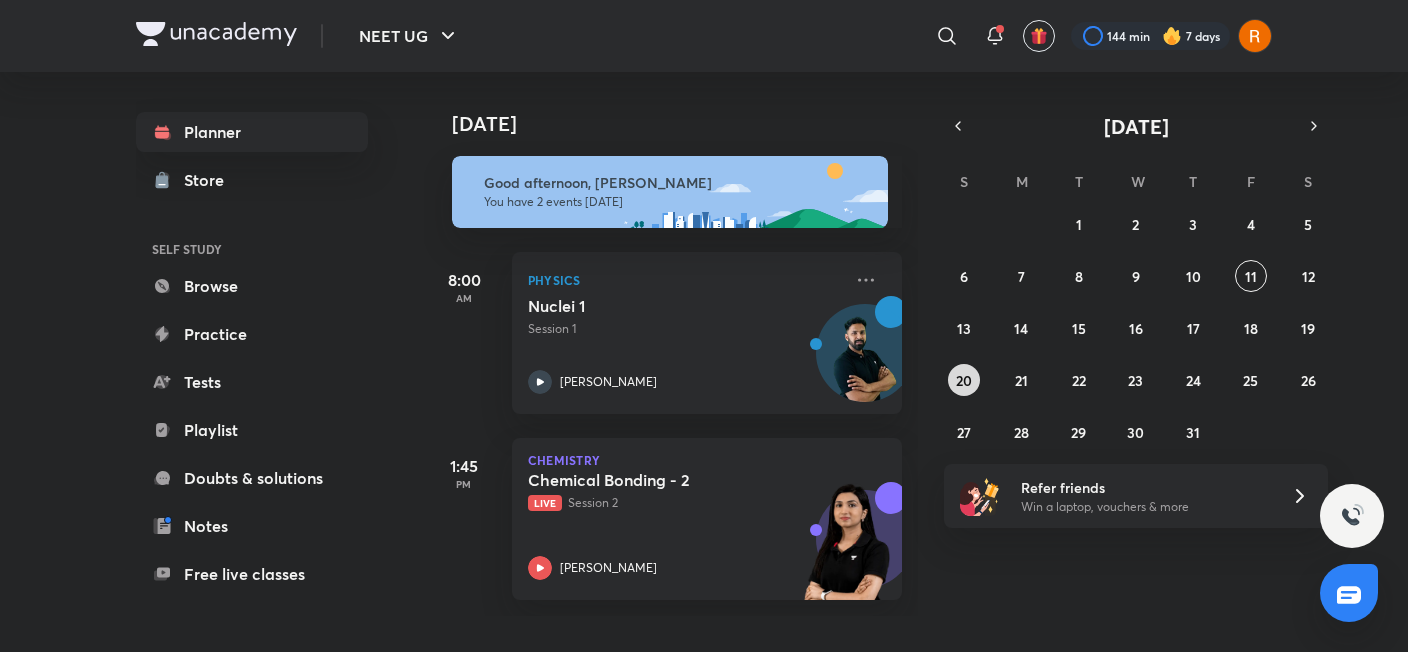click on "20" at bounding box center (964, 380) 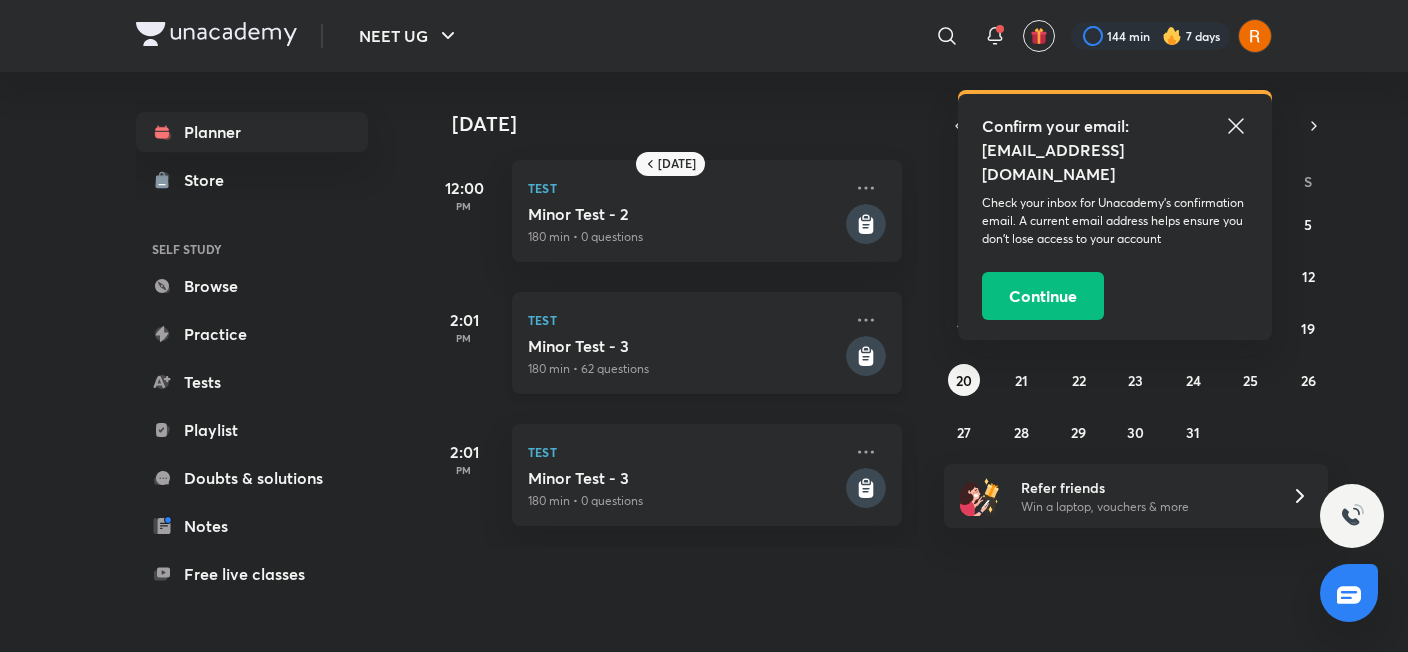 click on "Minor Test - 3" at bounding box center [685, 346] 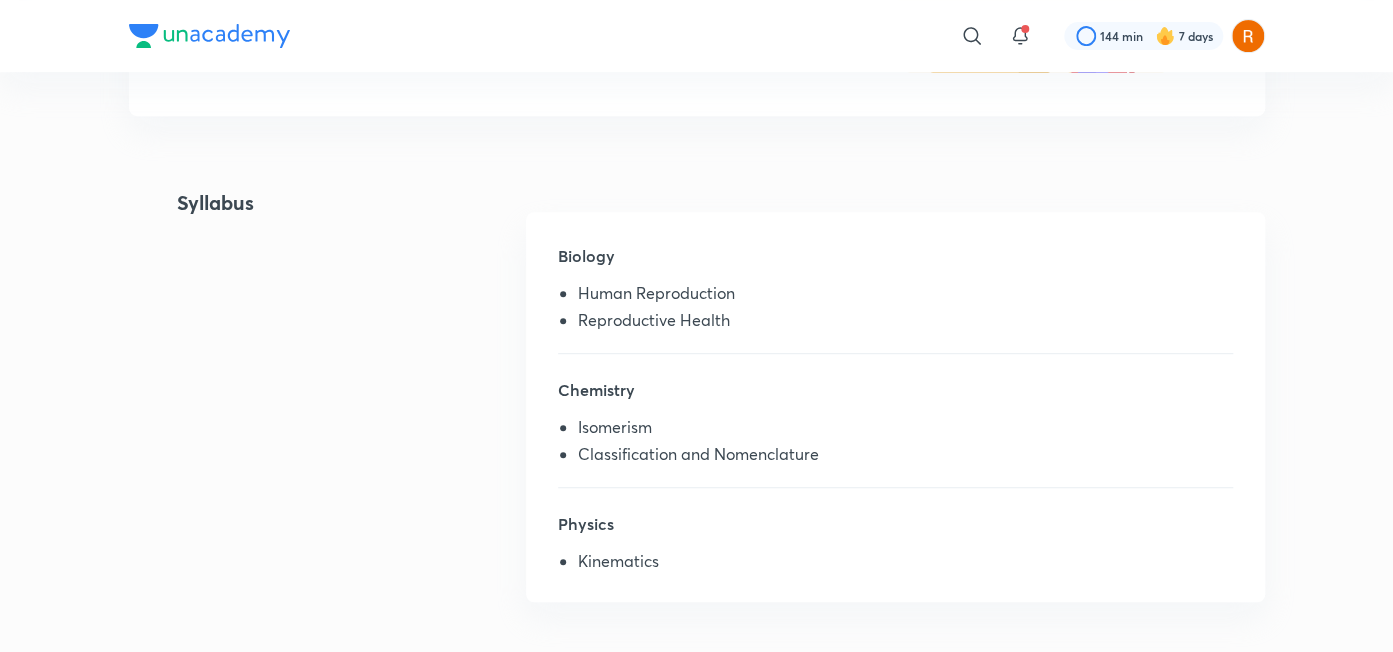 scroll, scrollTop: 510, scrollLeft: 0, axis: vertical 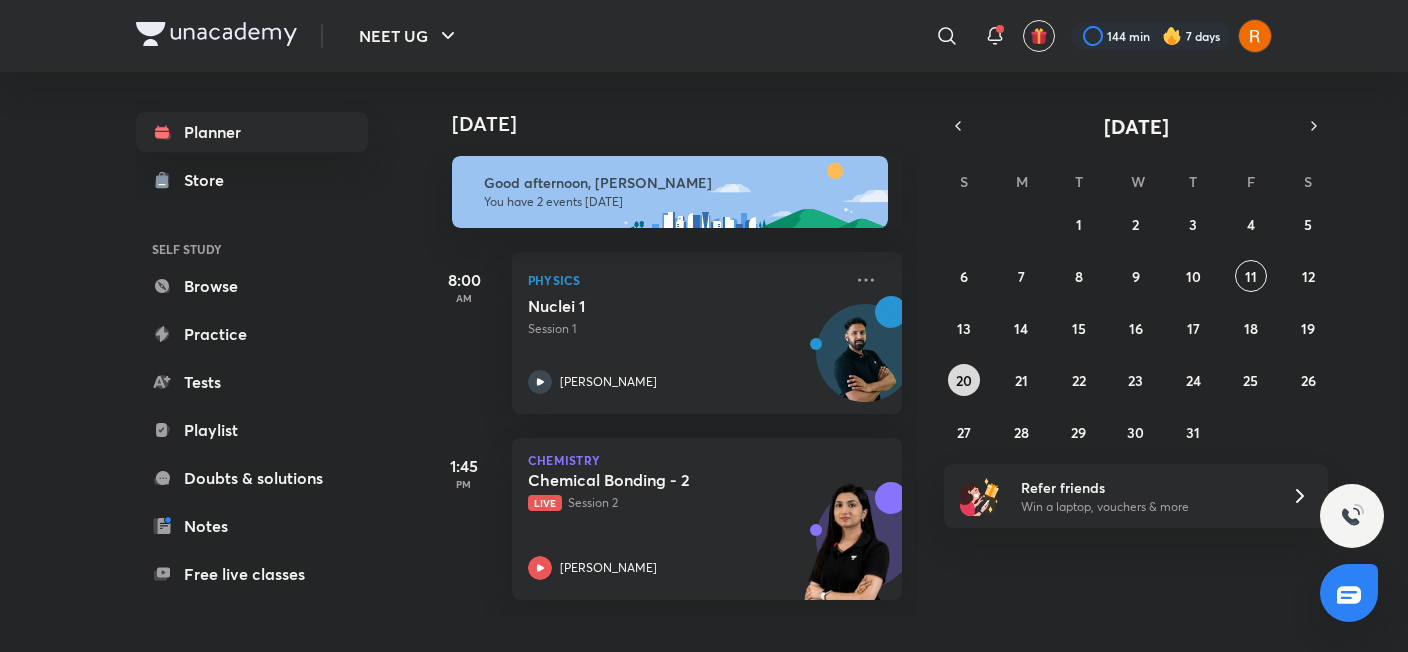 click on "20" at bounding box center [964, 380] 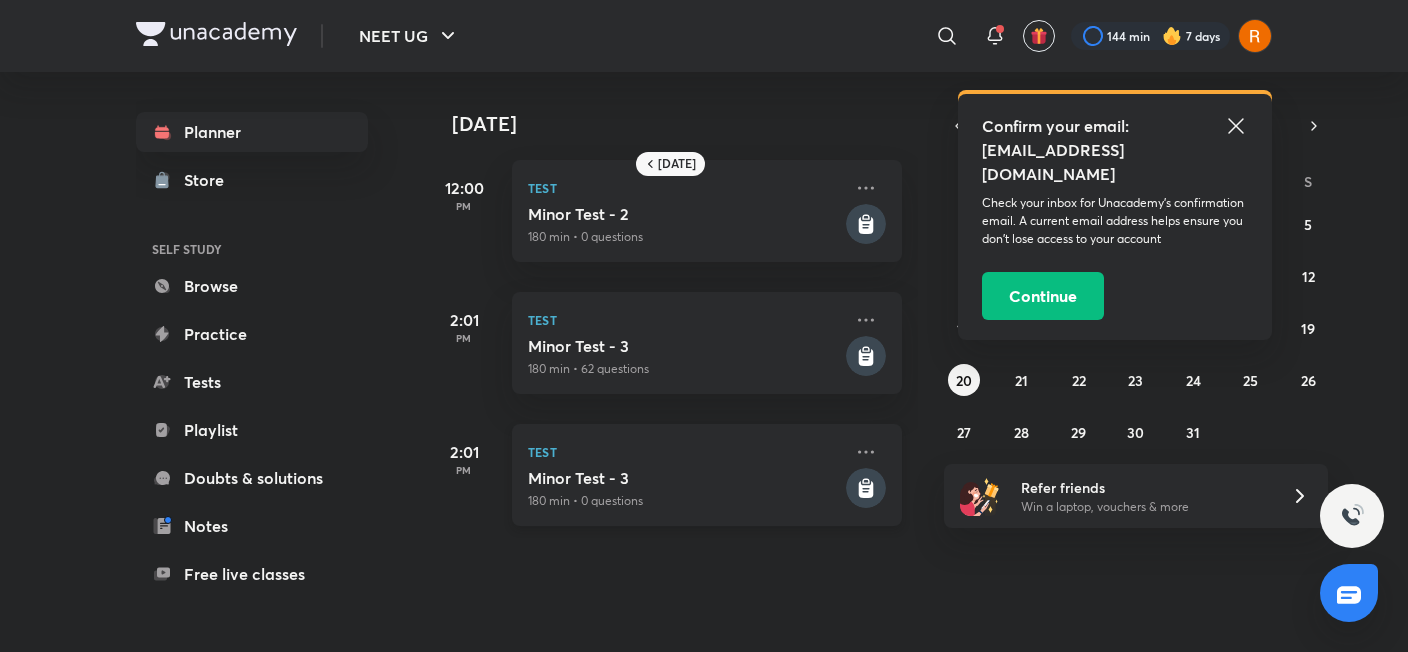 click on "Minor Test - 3" at bounding box center (685, 478) 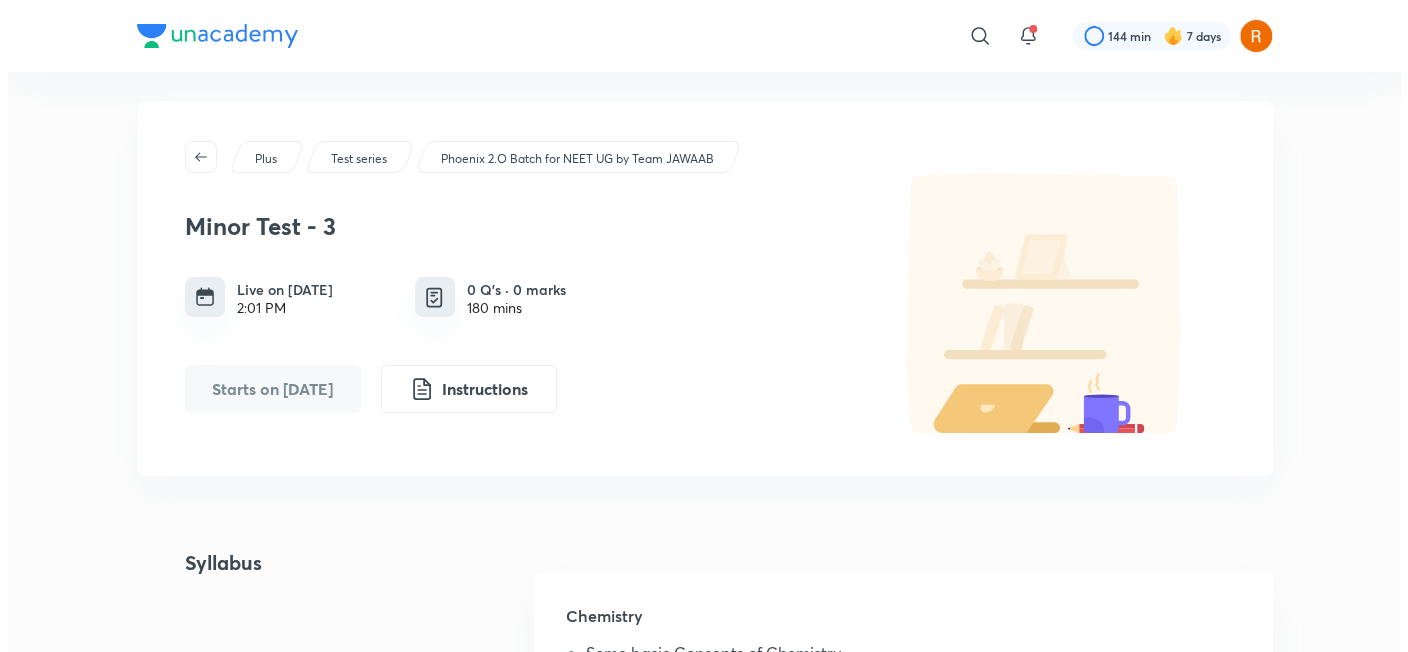 scroll, scrollTop: 0, scrollLeft: 0, axis: both 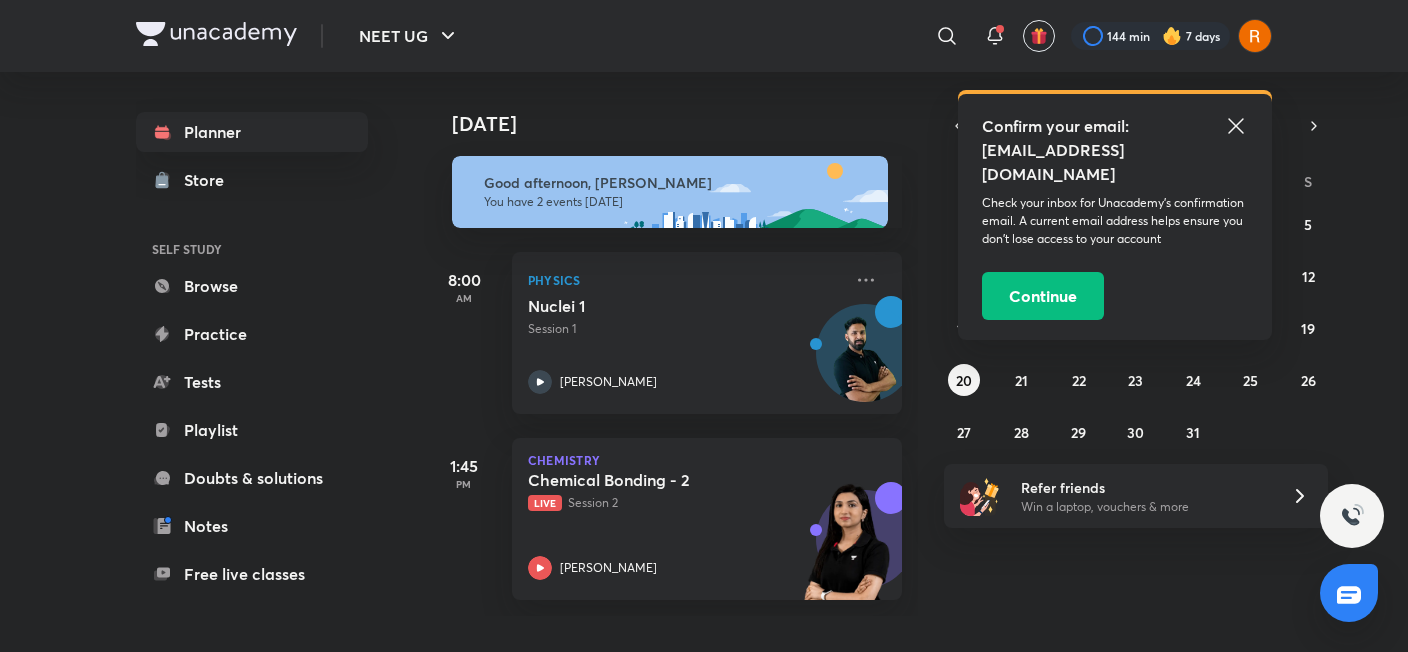 click 